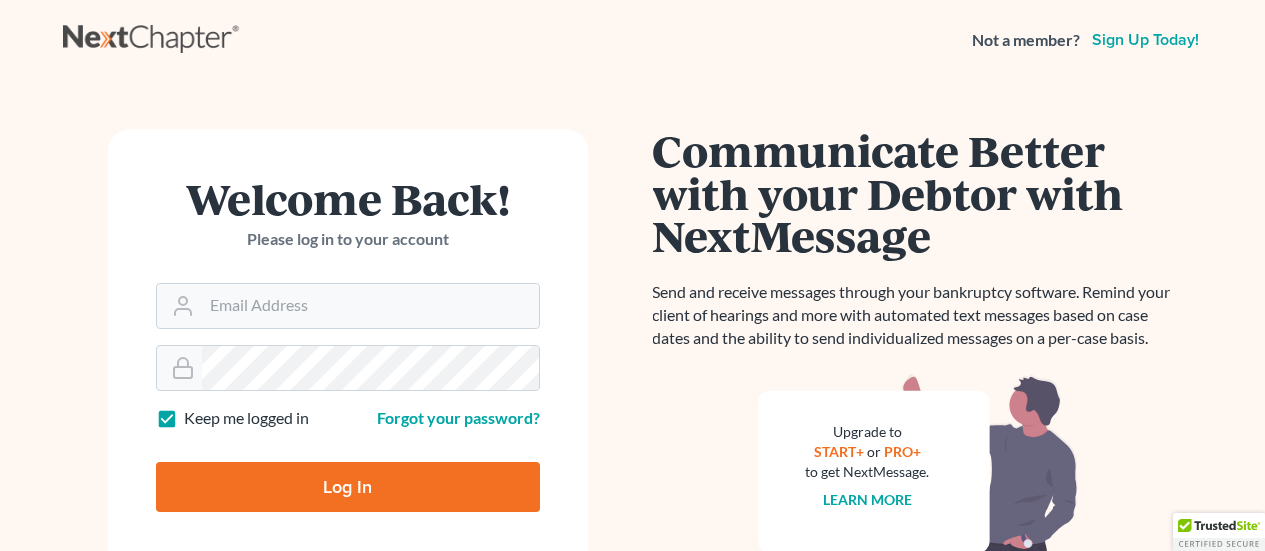 scroll, scrollTop: 0, scrollLeft: 0, axis: both 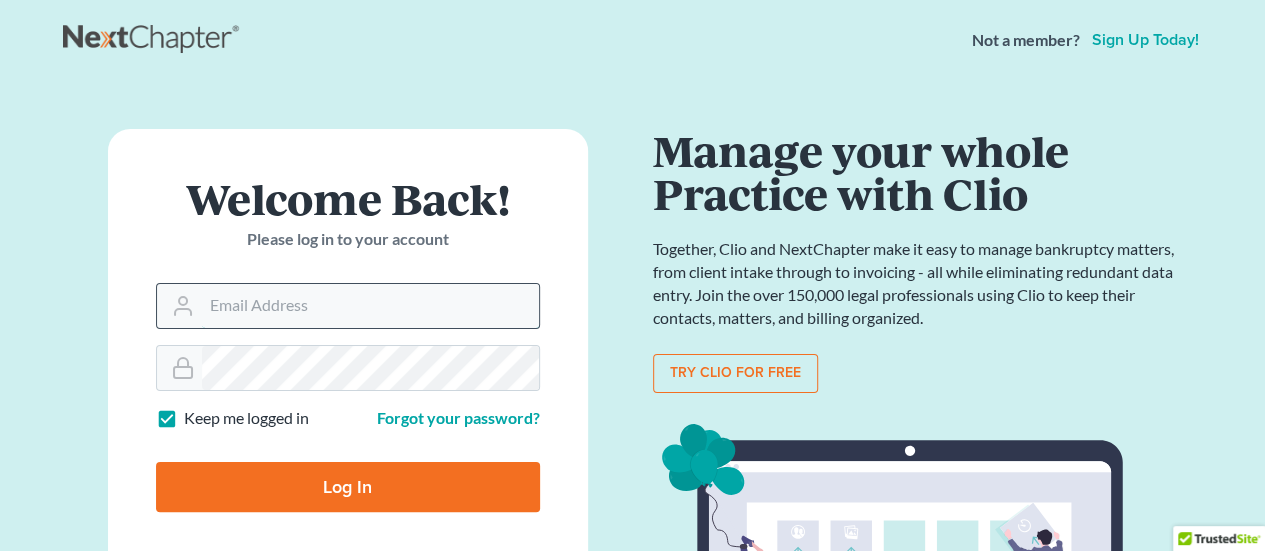 click on "Email Address" at bounding box center (370, 306) 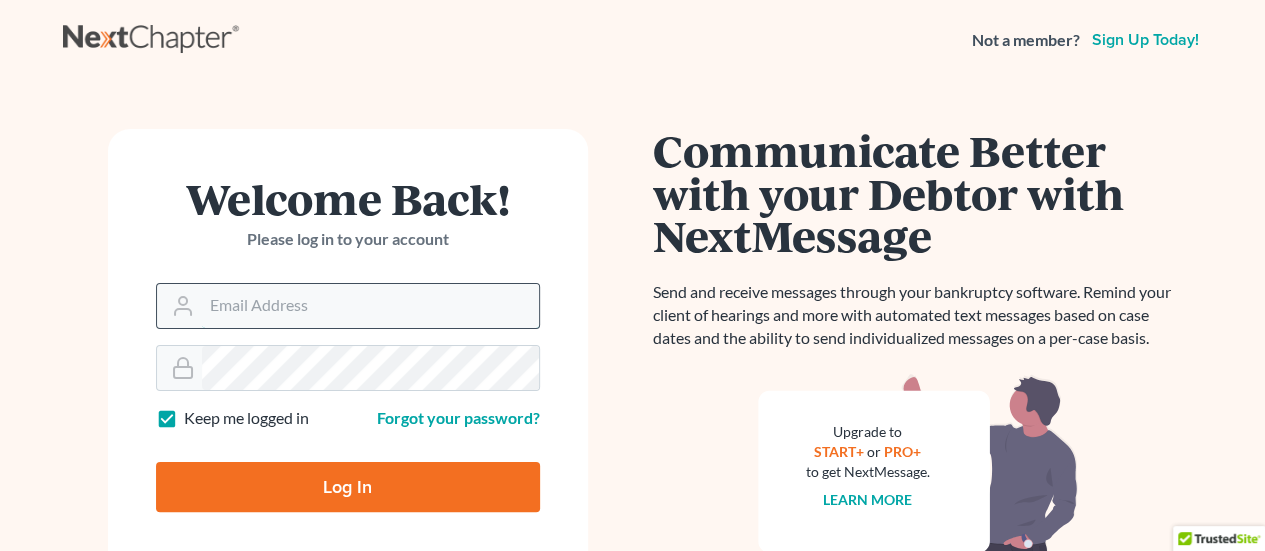 type on "giovanna.gallo@[EMAIL]" 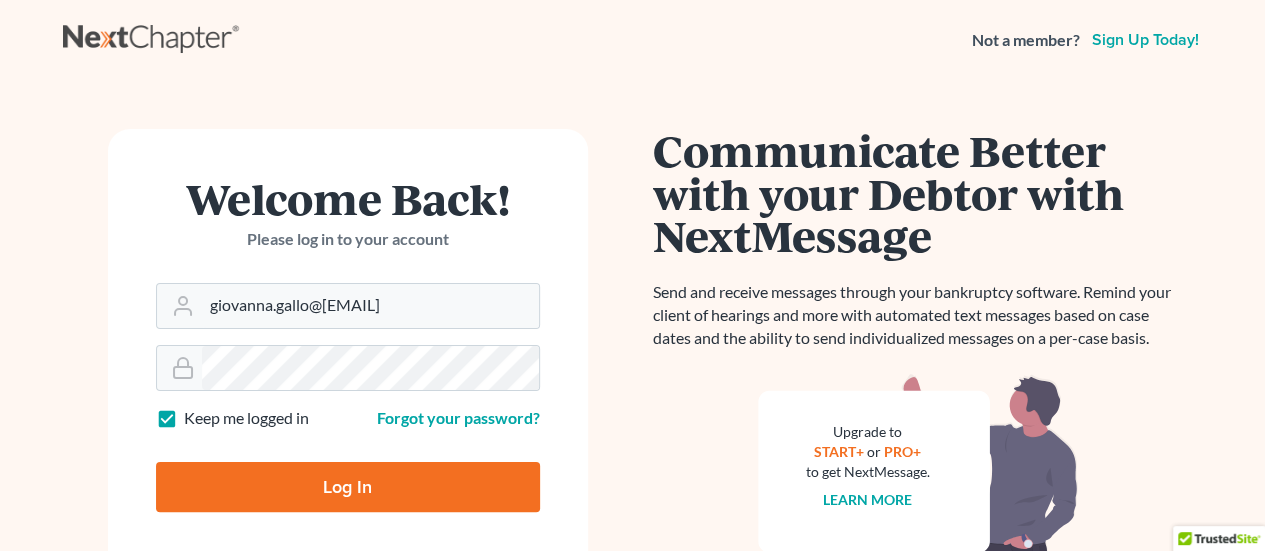 click on "Log In" at bounding box center [348, 487] 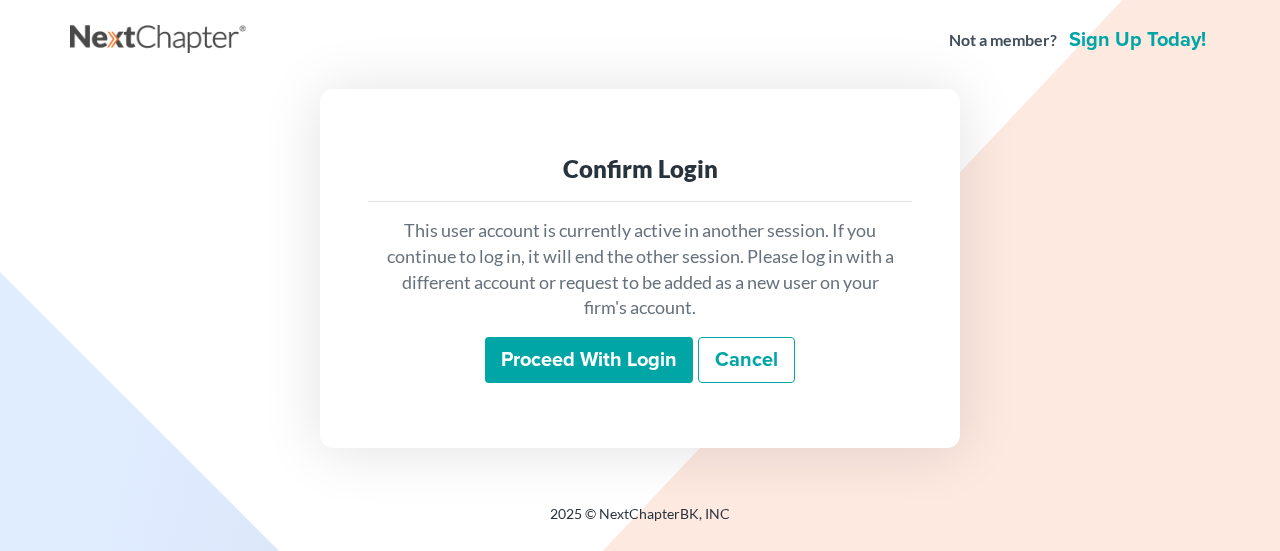 scroll, scrollTop: 0, scrollLeft: 0, axis: both 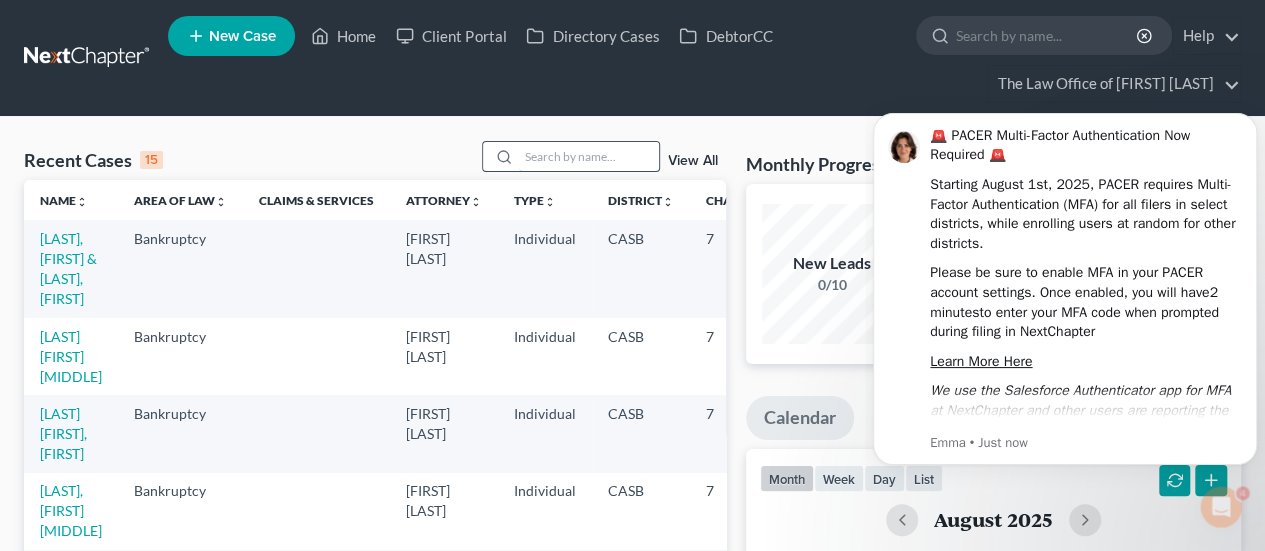 click at bounding box center [589, 156] 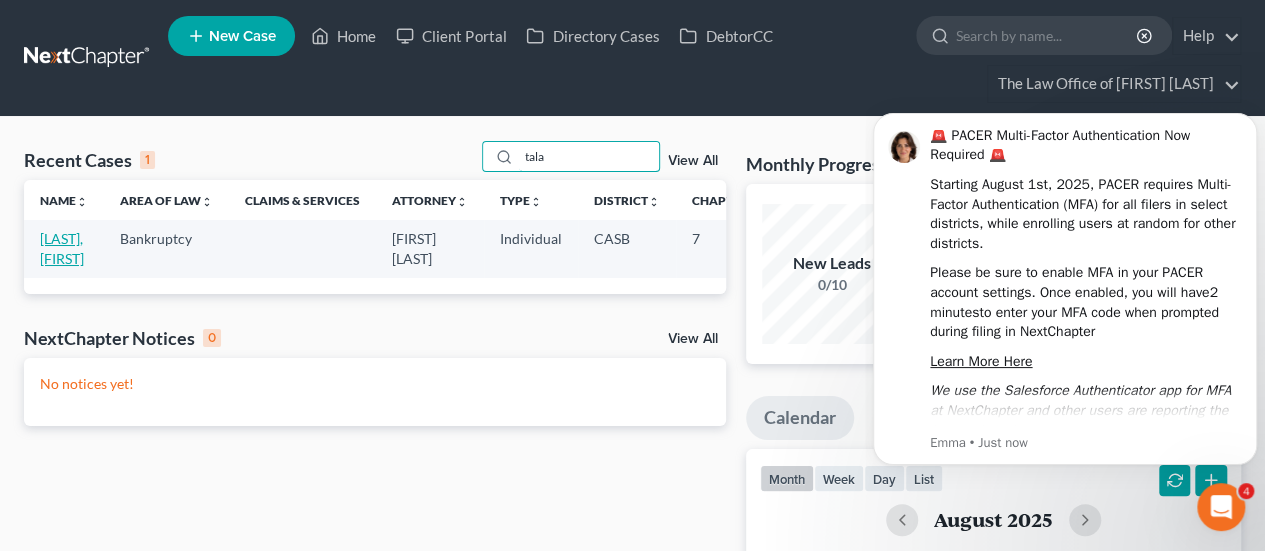 type on "tala" 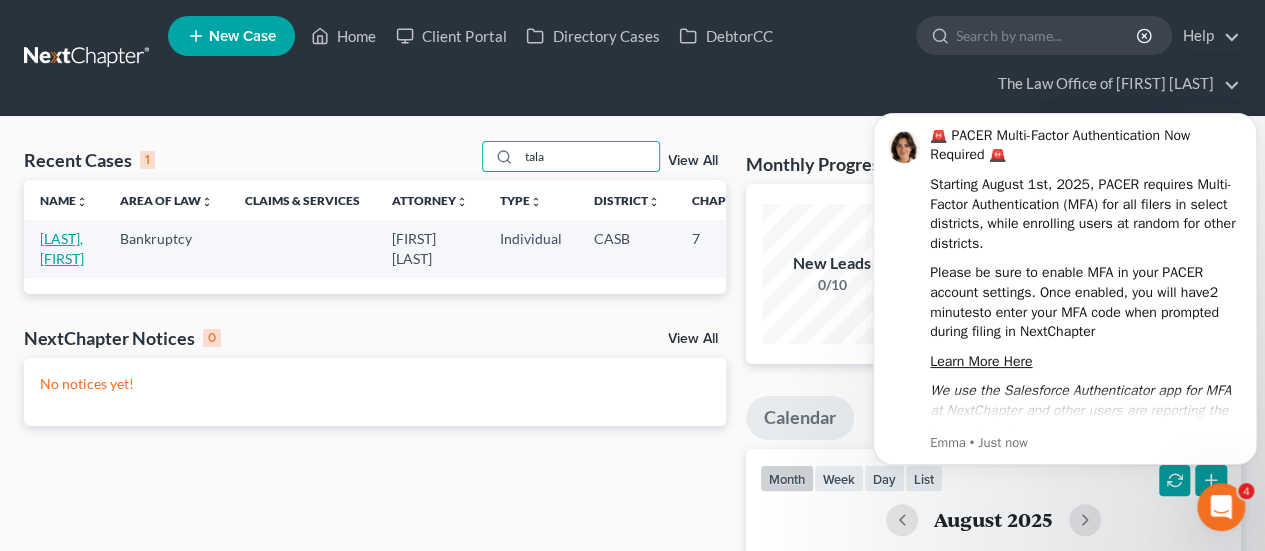 click on "[LAST], [FIRST]" at bounding box center [62, 248] 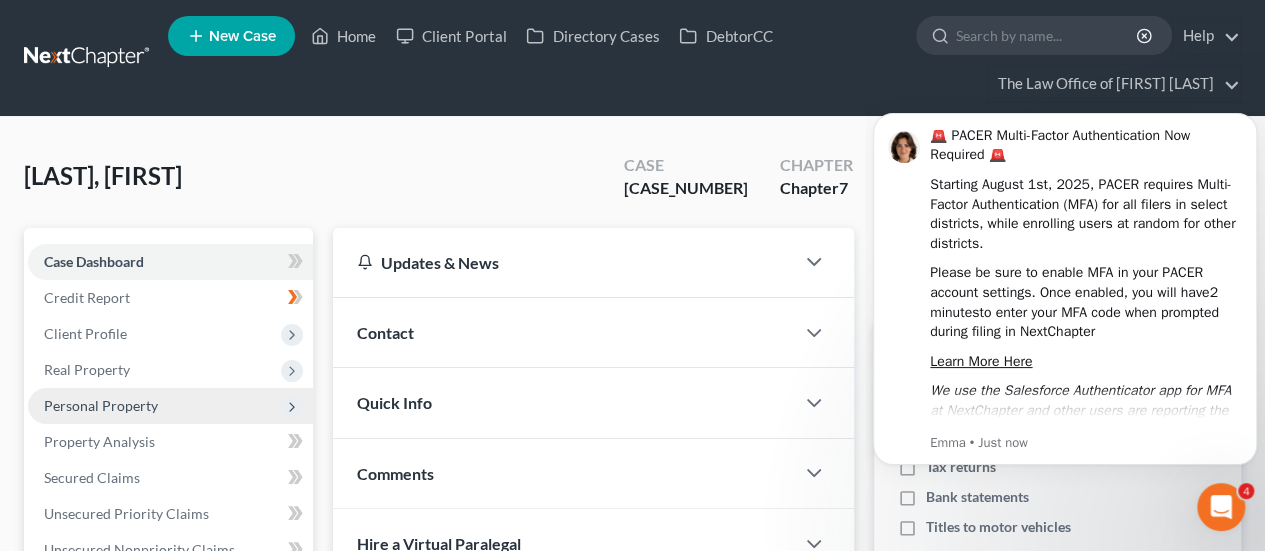 scroll, scrollTop: 79, scrollLeft: 0, axis: vertical 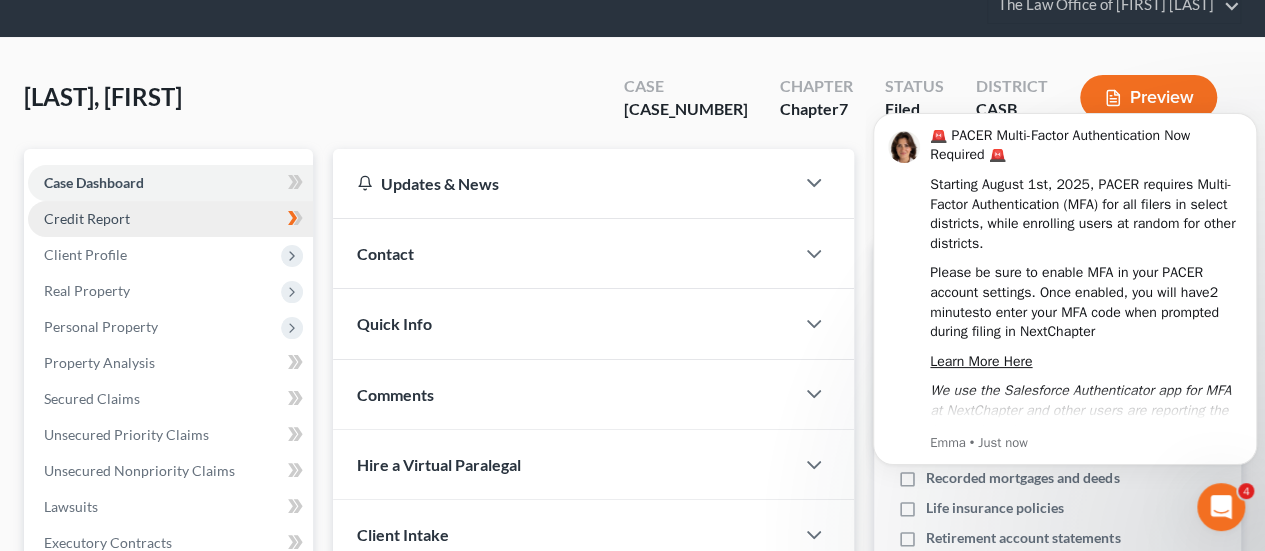 click on "Credit Report" at bounding box center (170, 219) 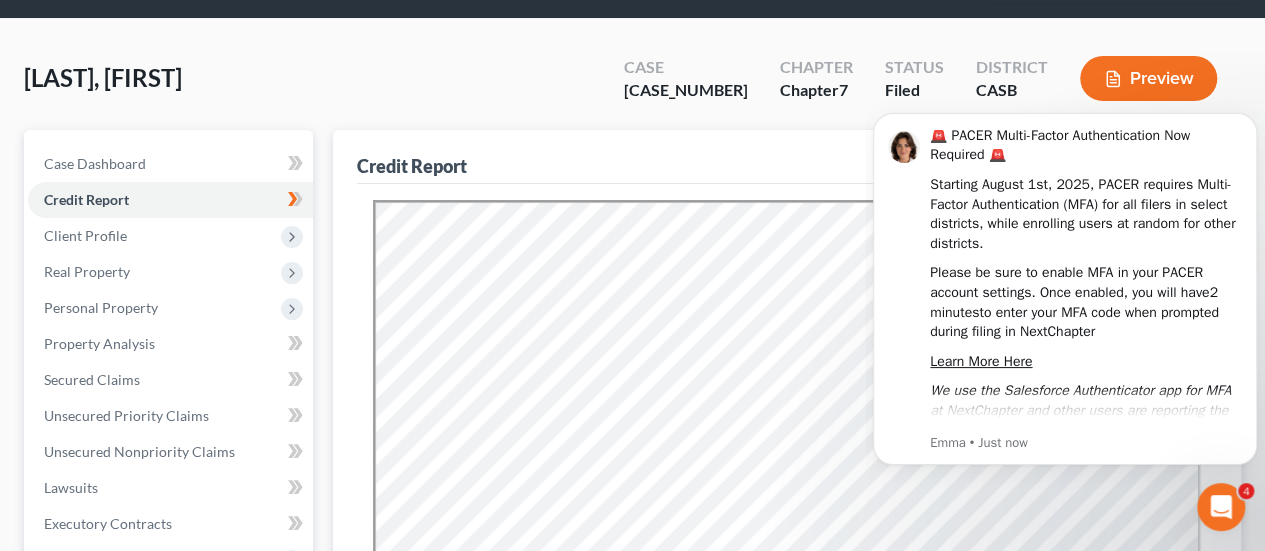 scroll, scrollTop: 0, scrollLeft: 0, axis: both 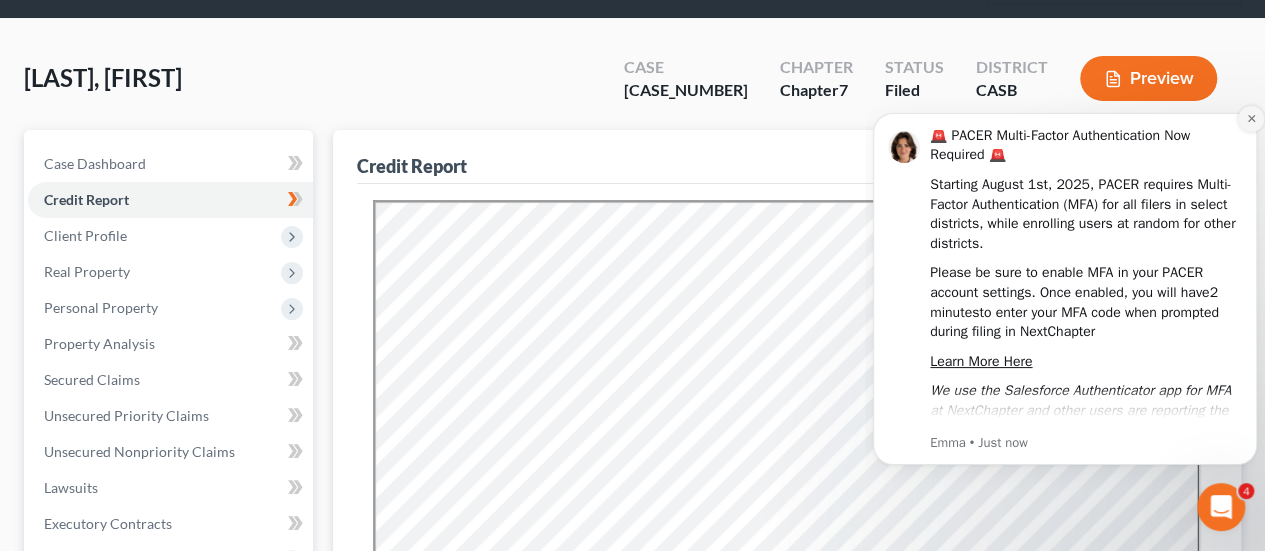 click 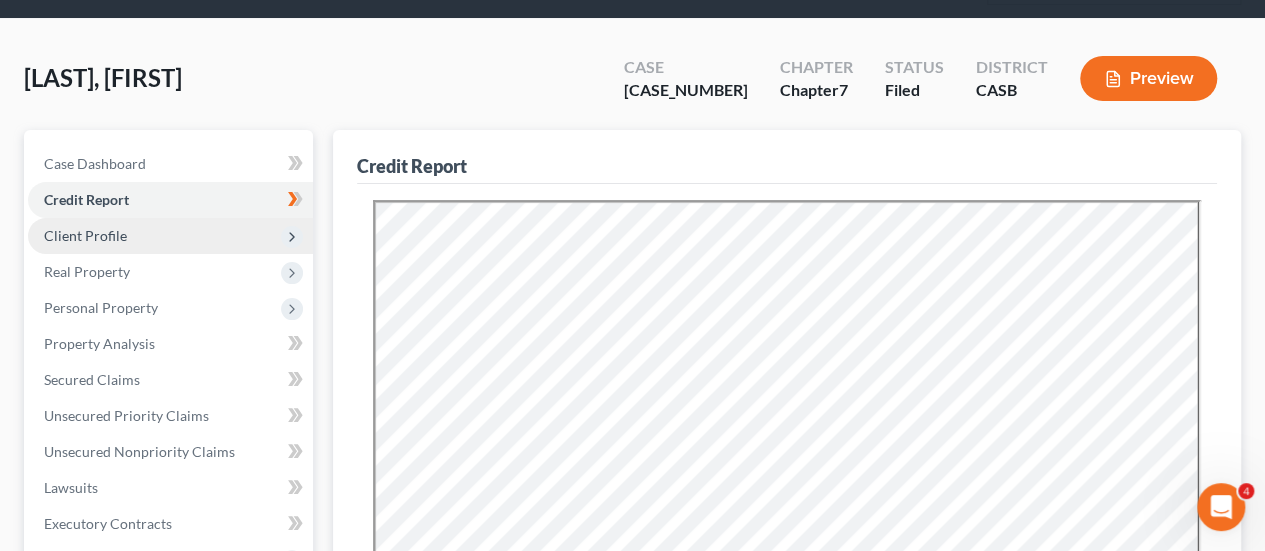 click on "Client Profile" at bounding box center [85, 235] 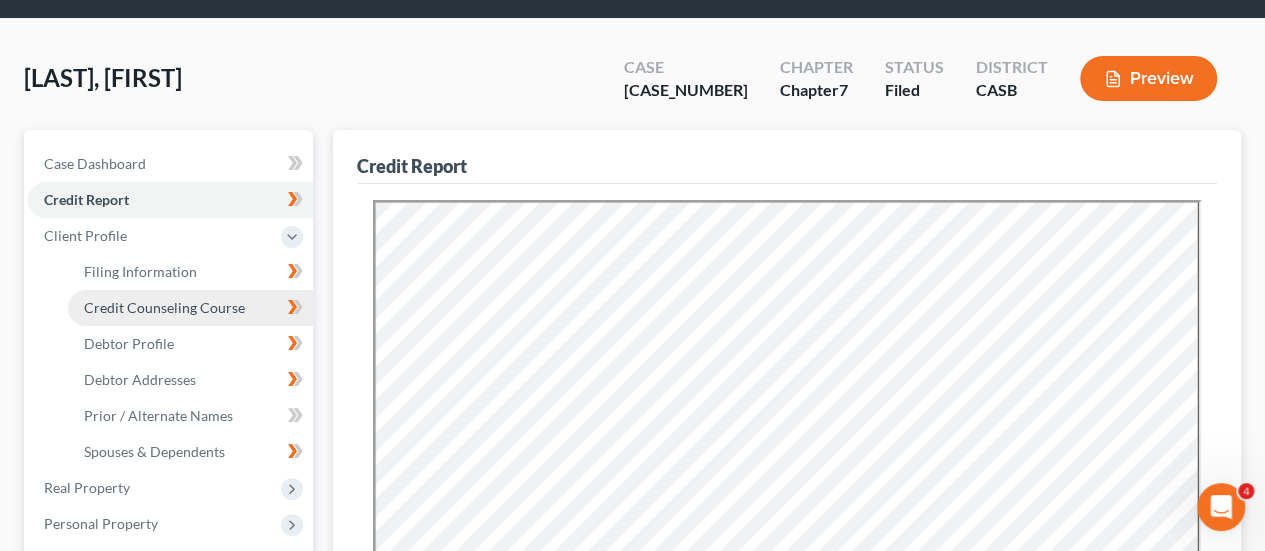 click on "Credit Counseling Course" at bounding box center (164, 307) 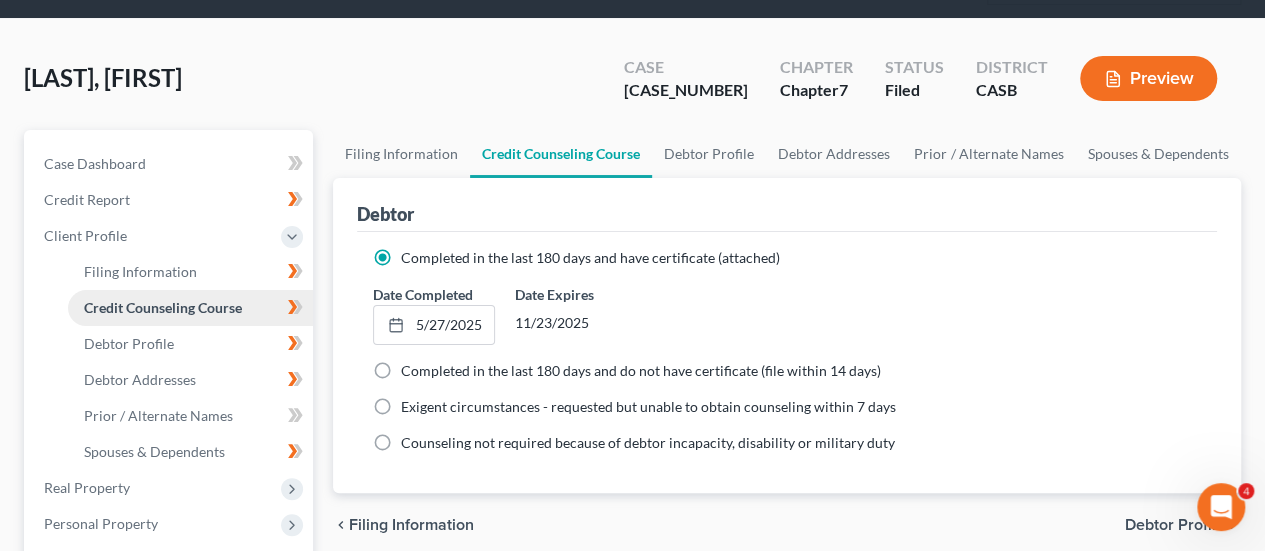 scroll, scrollTop: 0, scrollLeft: 0, axis: both 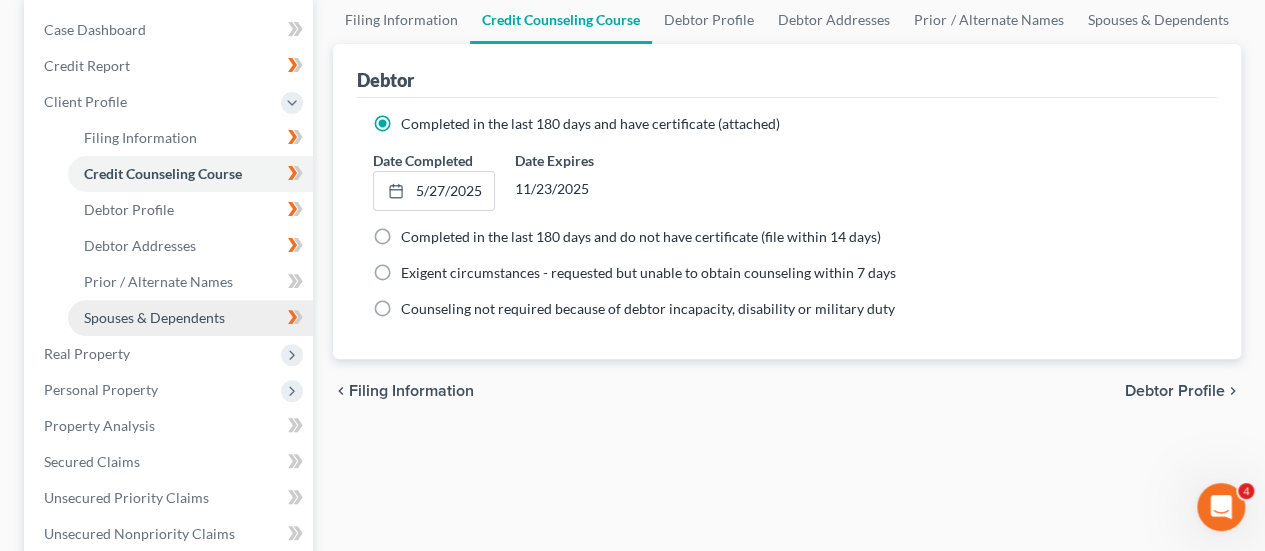 click on "Spouses & Dependents" at bounding box center [154, 317] 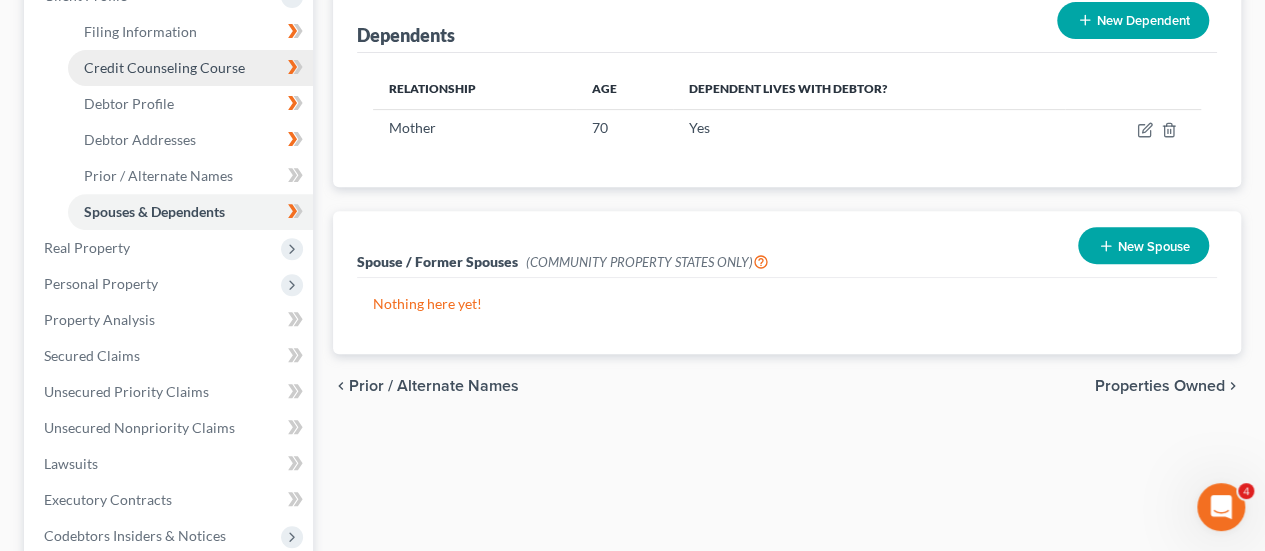 scroll, scrollTop: 340, scrollLeft: 0, axis: vertical 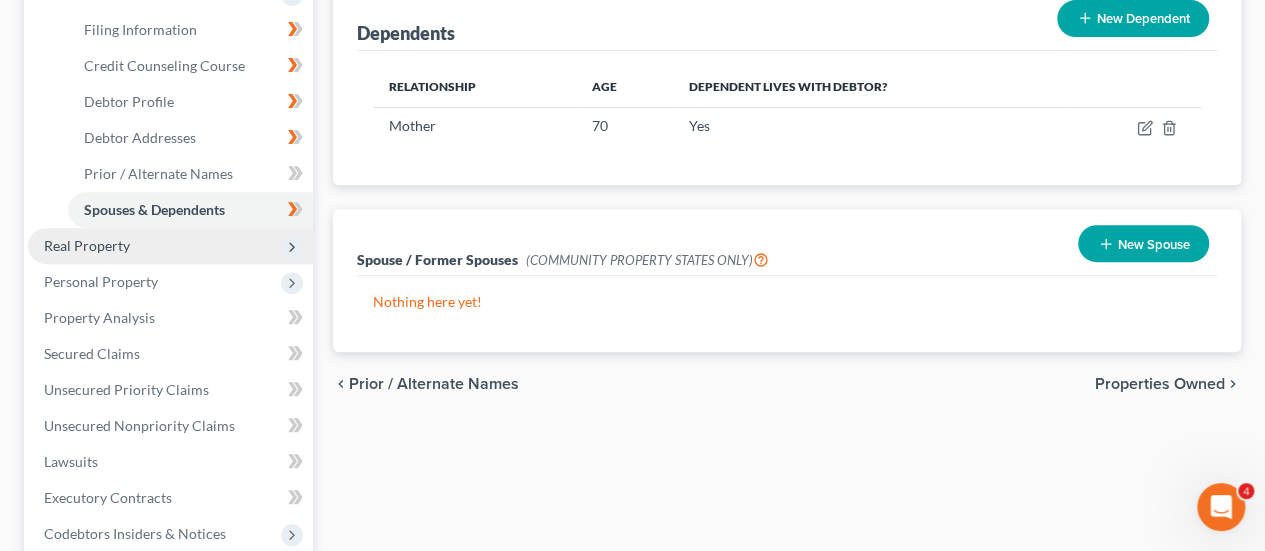 click on "Real Property" at bounding box center [170, 246] 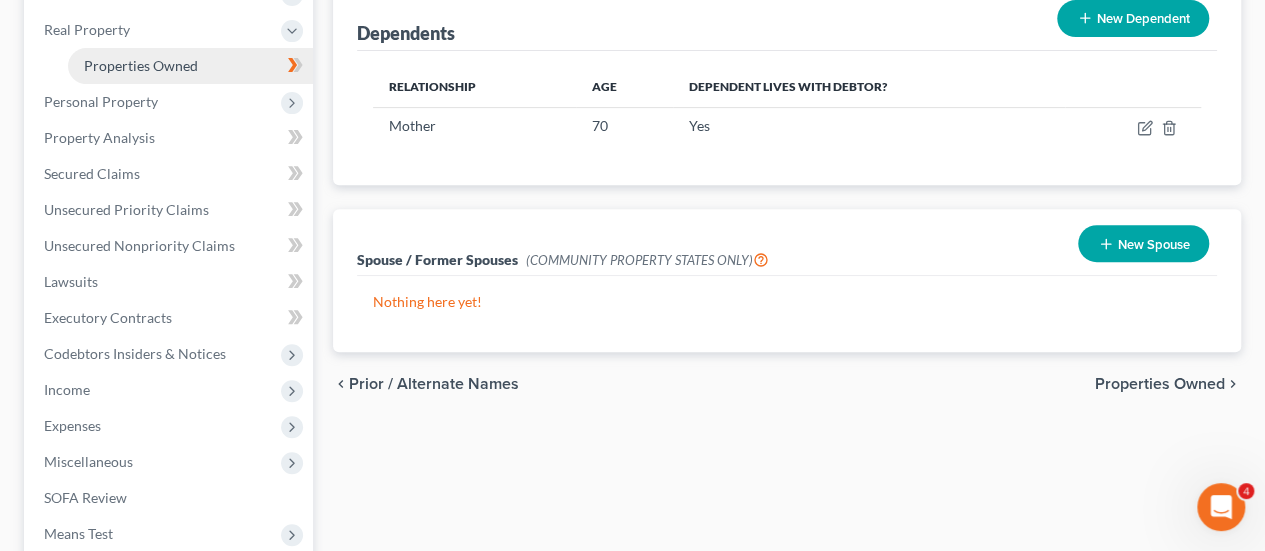click on "Properties Owned" at bounding box center (190, 66) 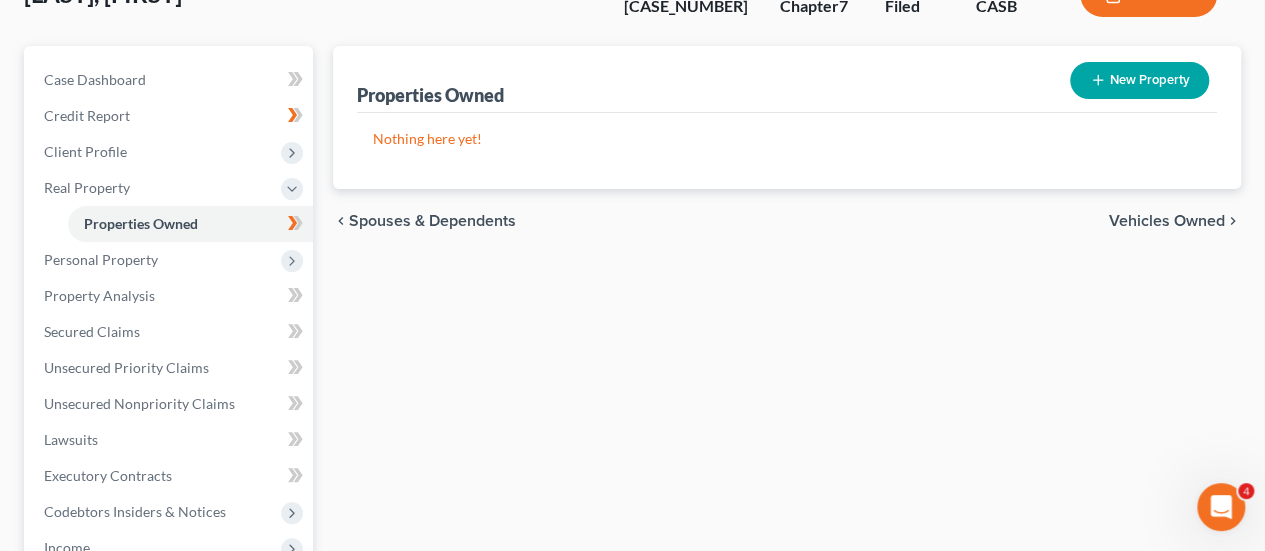 scroll, scrollTop: 215, scrollLeft: 0, axis: vertical 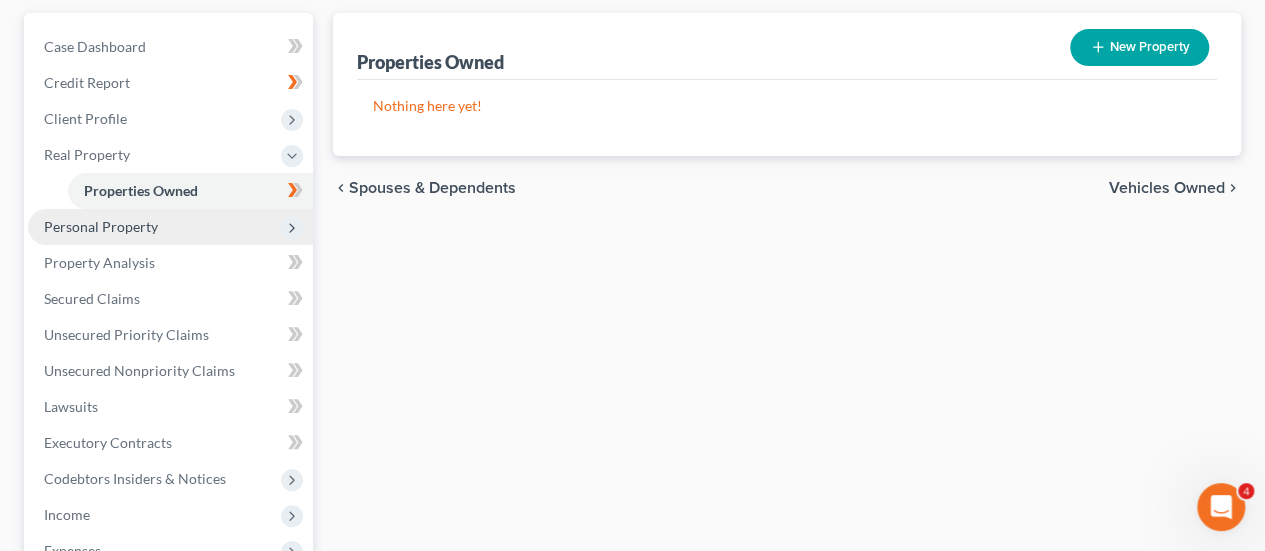 click on "Personal Property" at bounding box center (170, 227) 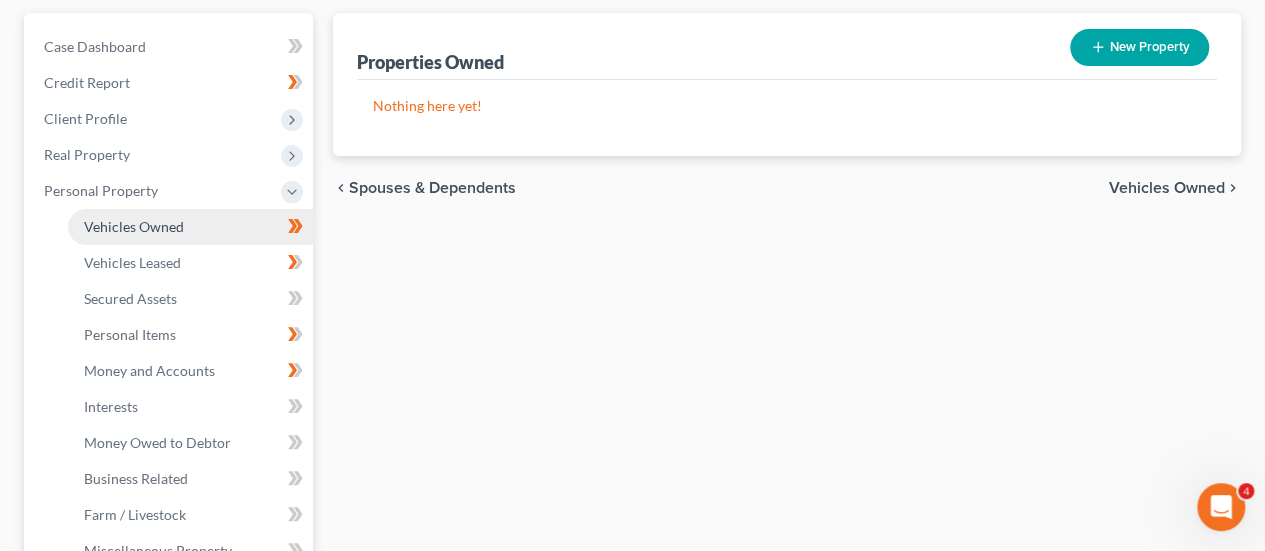 click on "Vehicles Owned" at bounding box center [134, 226] 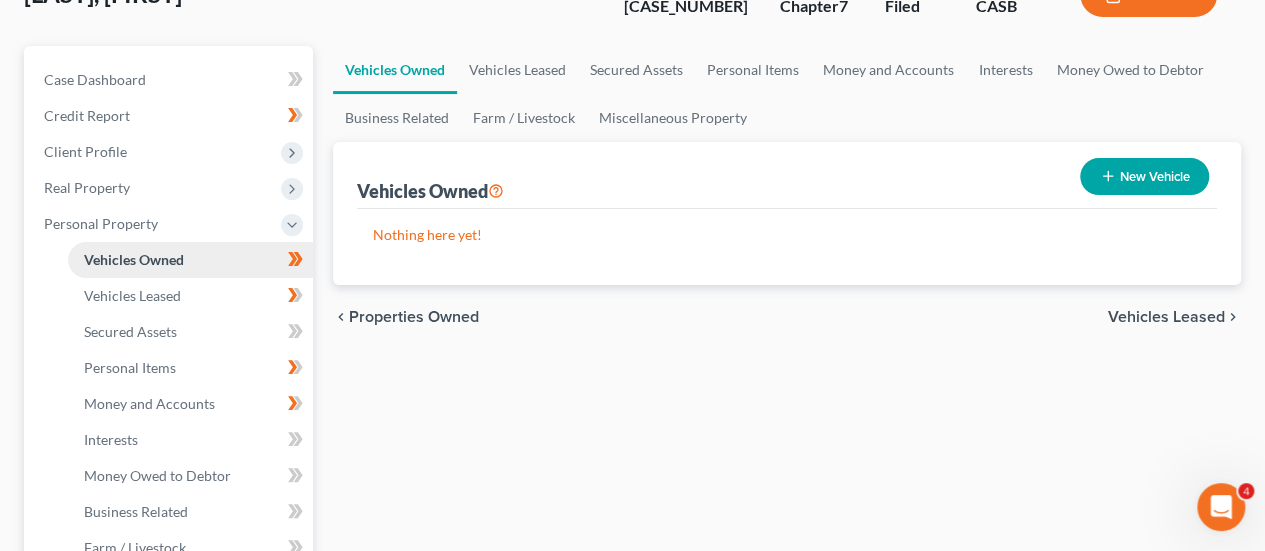 scroll, scrollTop: 193, scrollLeft: 0, axis: vertical 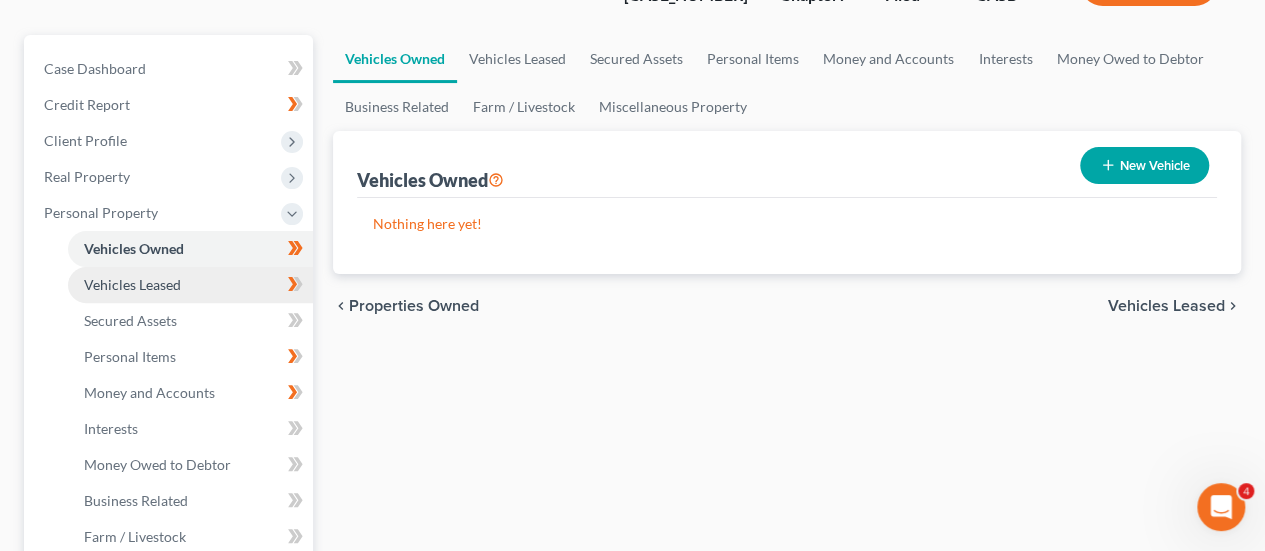 click on "Vehicles Leased" at bounding box center [132, 284] 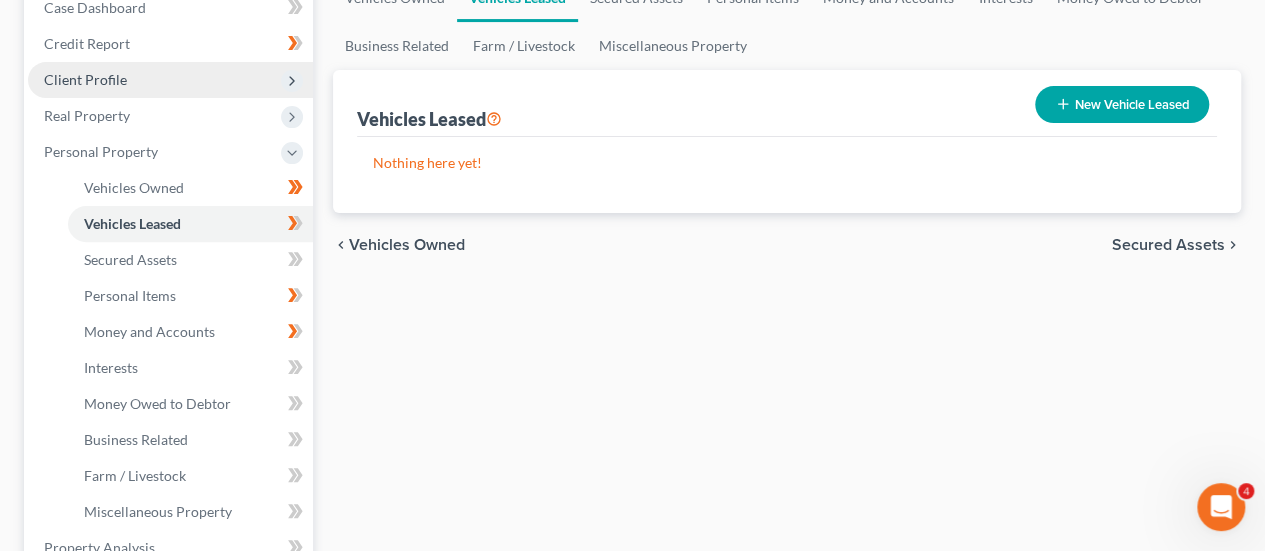 scroll, scrollTop: 256, scrollLeft: 0, axis: vertical 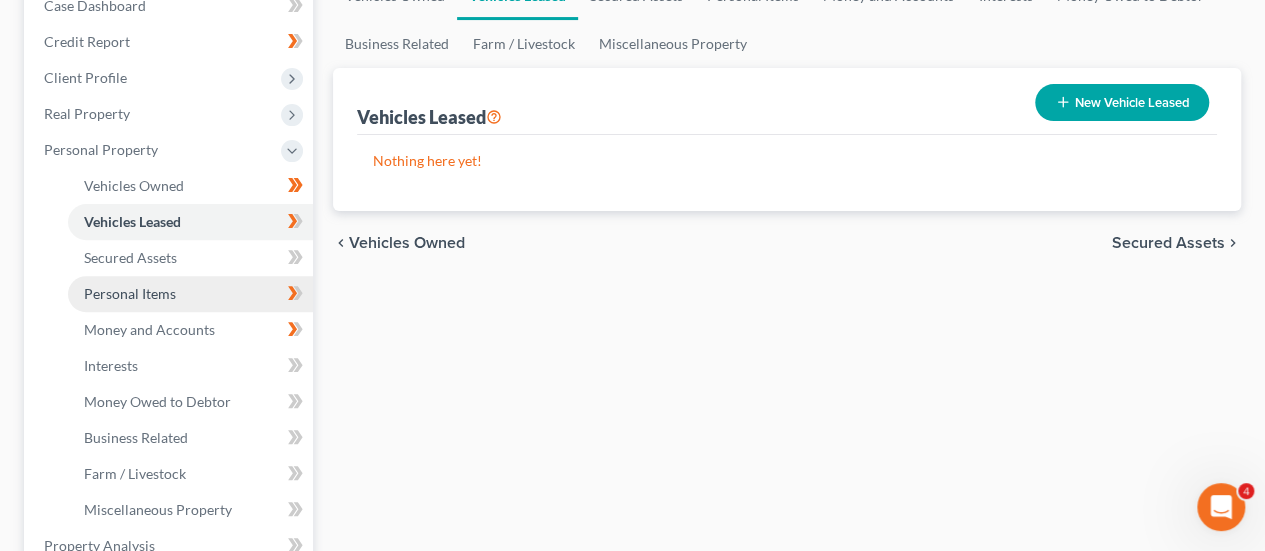 click on "Personal Items" at bounding box center (130, 293) 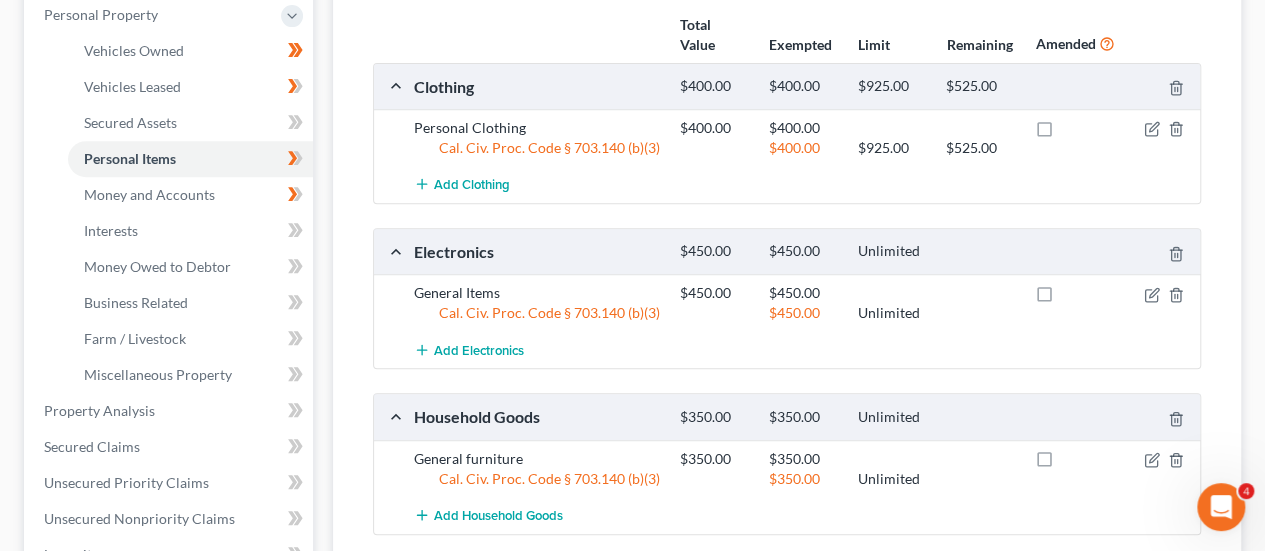 scroll, scrollTop: 394, scrollLeft: 0, axis: vertical 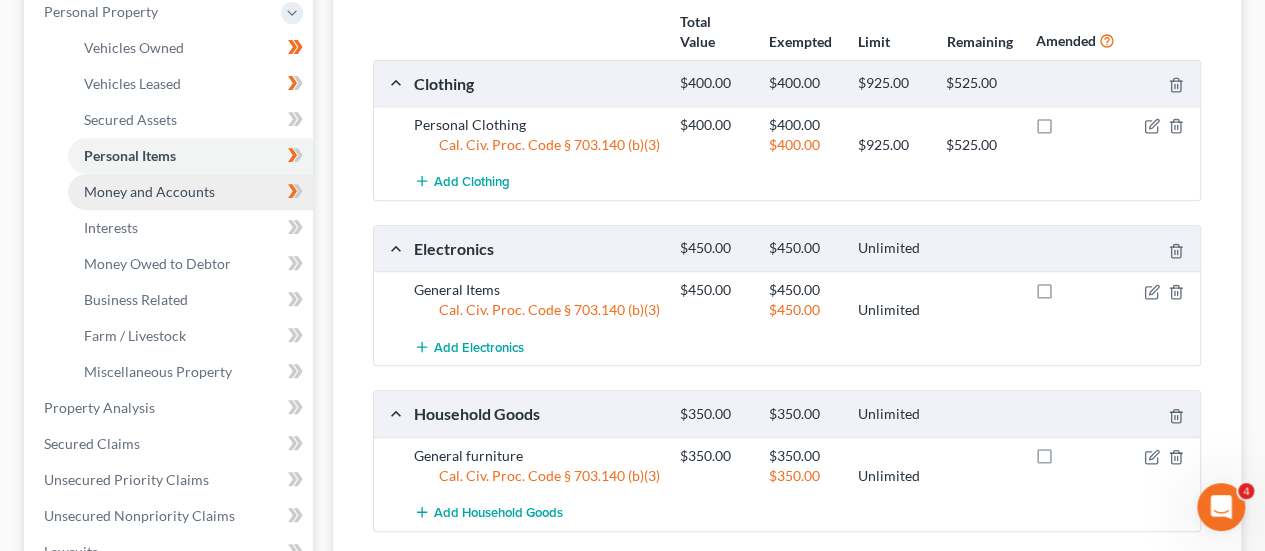 click on "Money and Accounts" at bounding box center [149, 191] 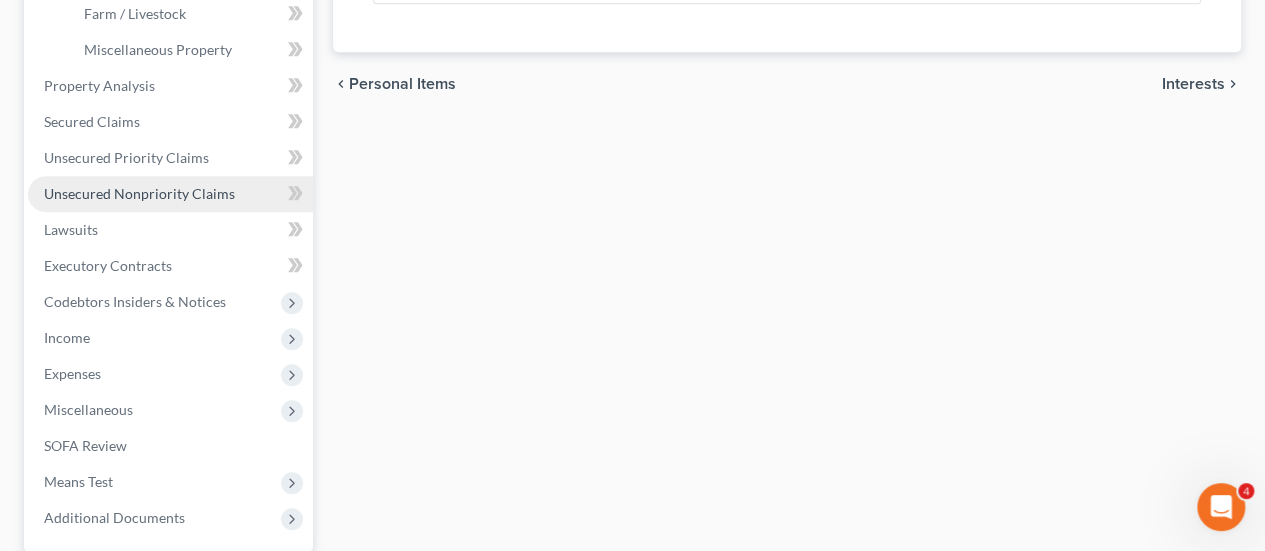 scroll, scrollTop: 717, scrollLeft: 0, axis: vertical 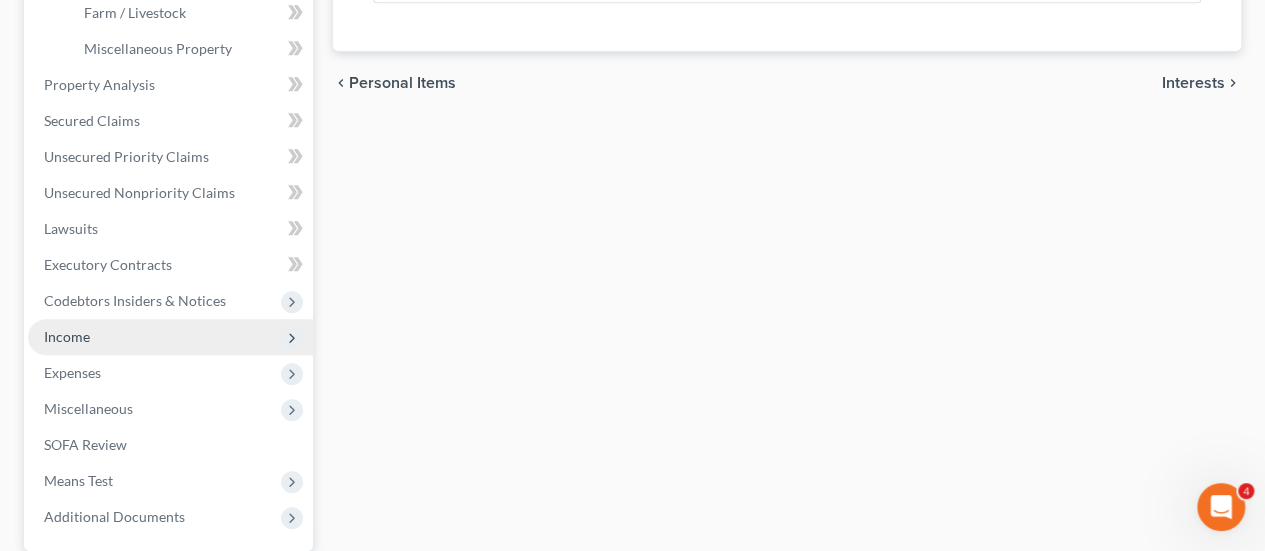 click on "Income" at bounding box center (170, 337) 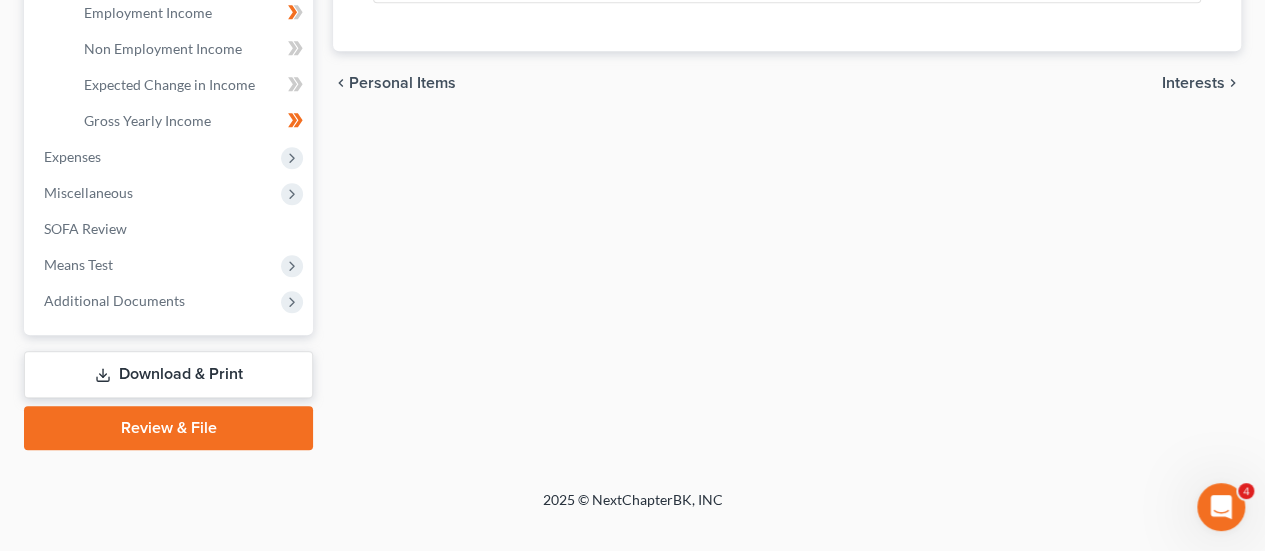 scroll, scrollTop: 688, scrollLeft: 0, axis: vertical 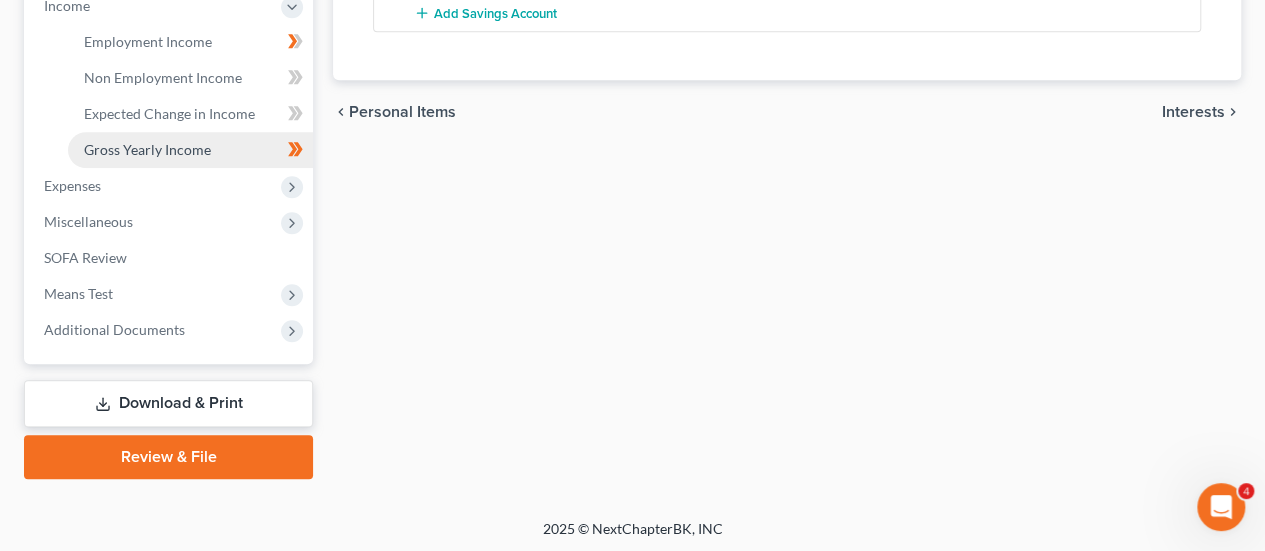 click on "Gross Yearly Income" at bounding box center [147, 149] 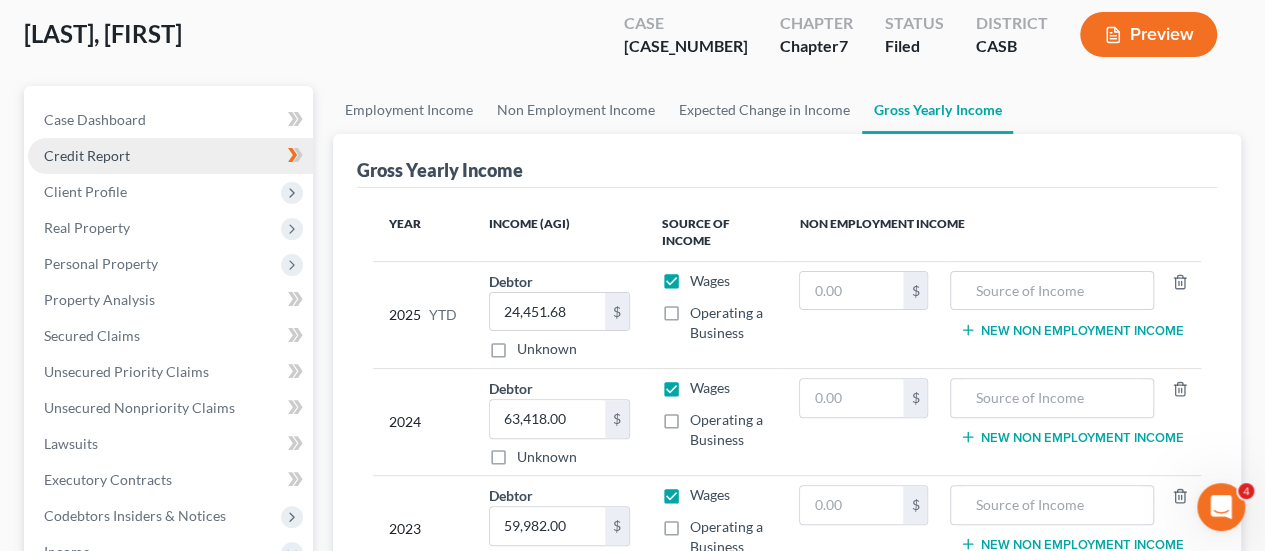 scroll 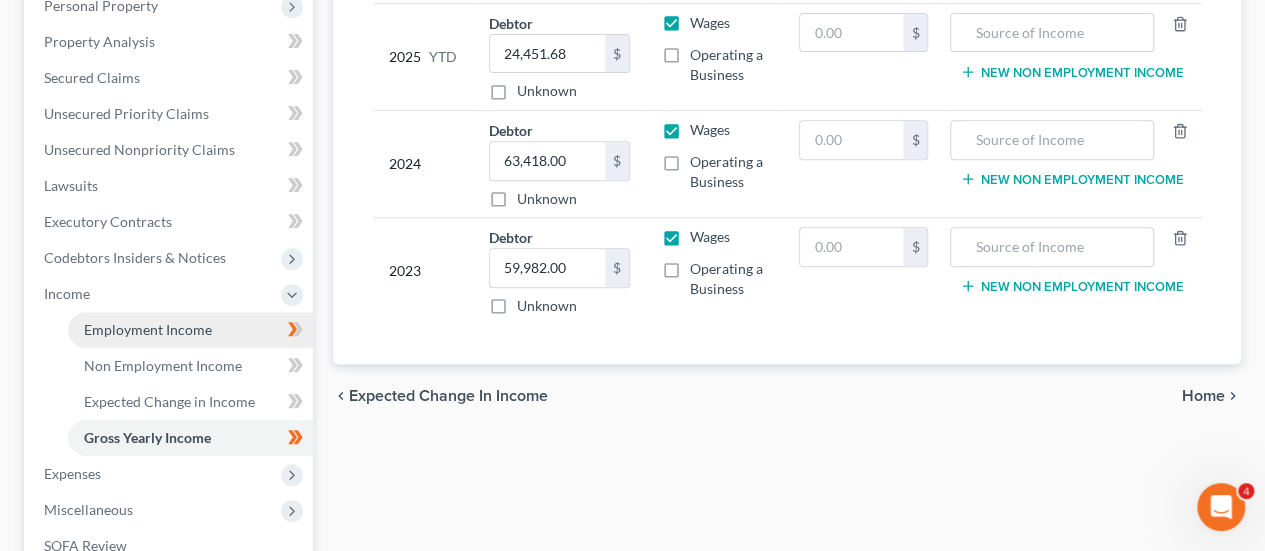 click on "Employment Income" at bounding box center (148, 329) 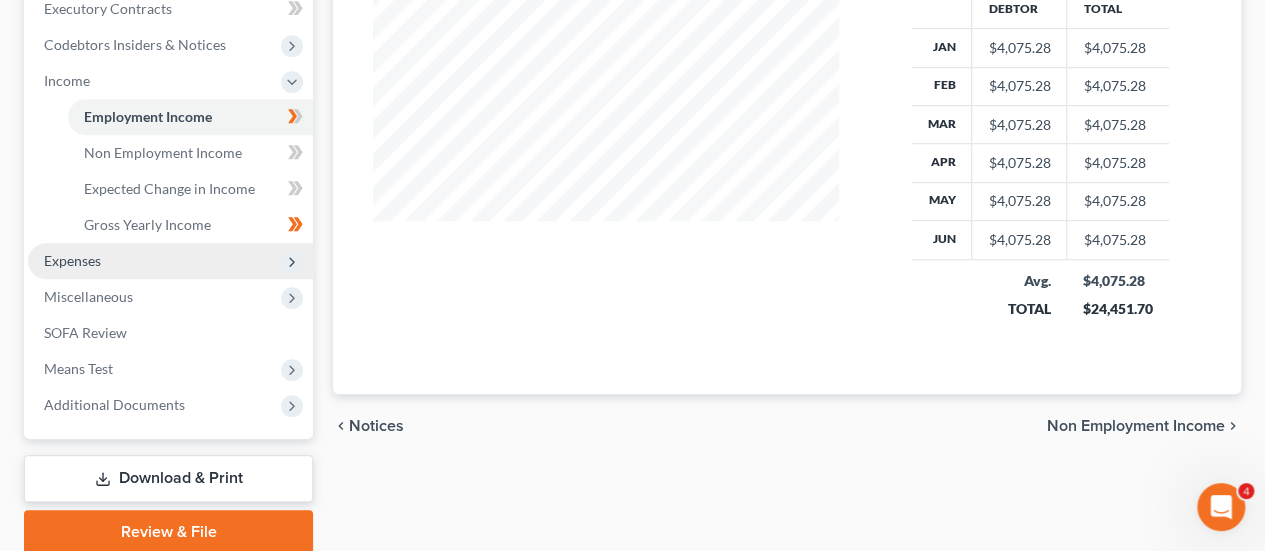 click on "Expenses" at bounding box center (170, 261) 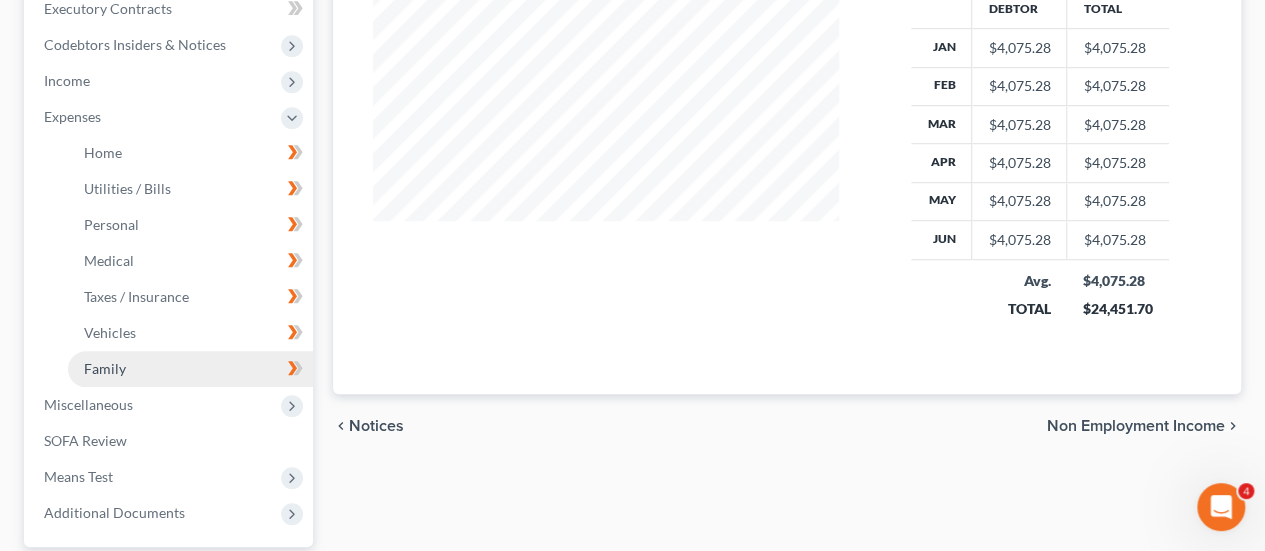click on "Family" at bounding box center [190, 369] 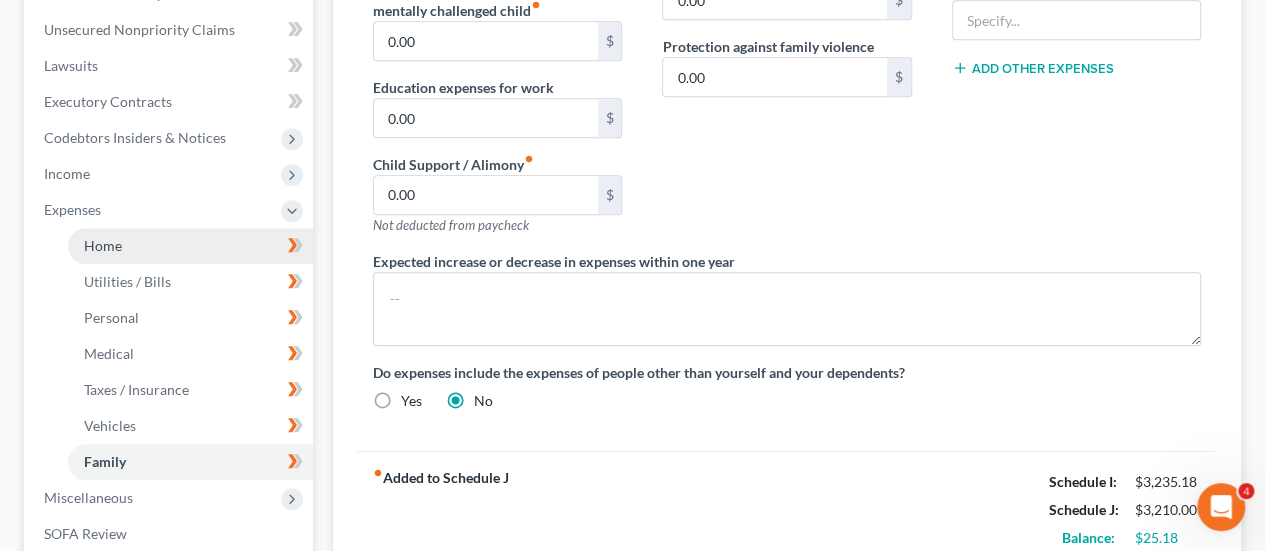 click on "Home" at bounding box center (190, 246) 